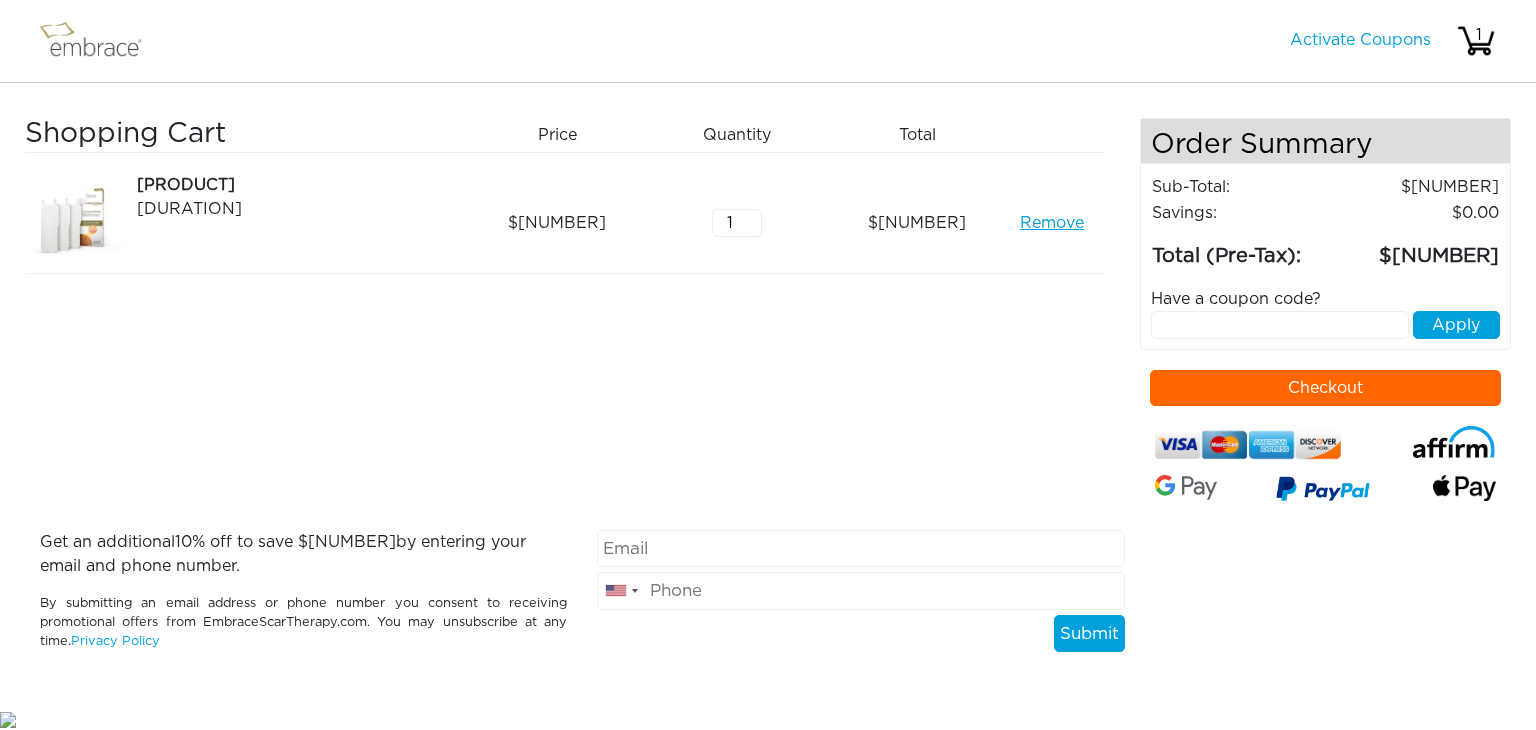 scroll, scrollTop: 0, scrollLeft: 0, axis: both 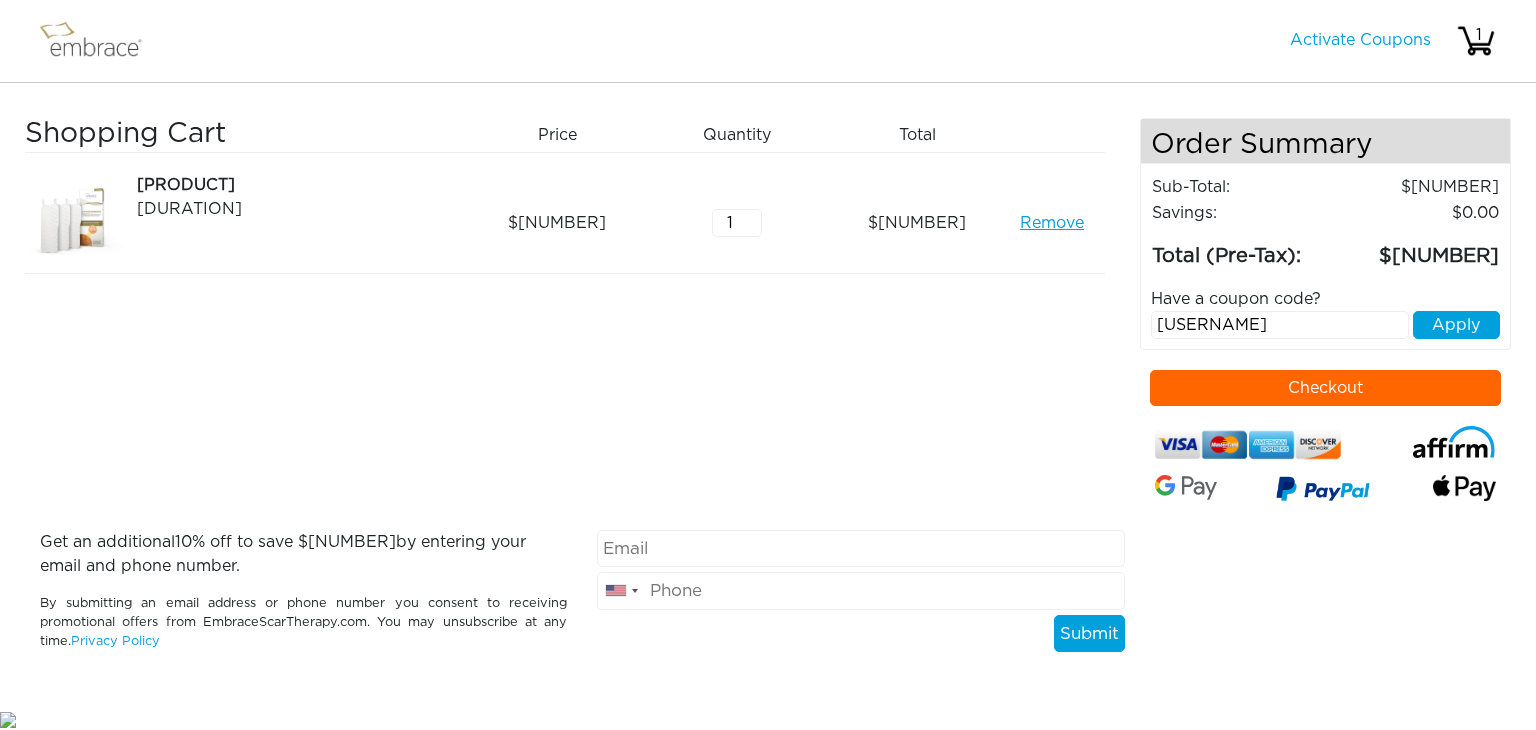 type on "[USERNAME]" 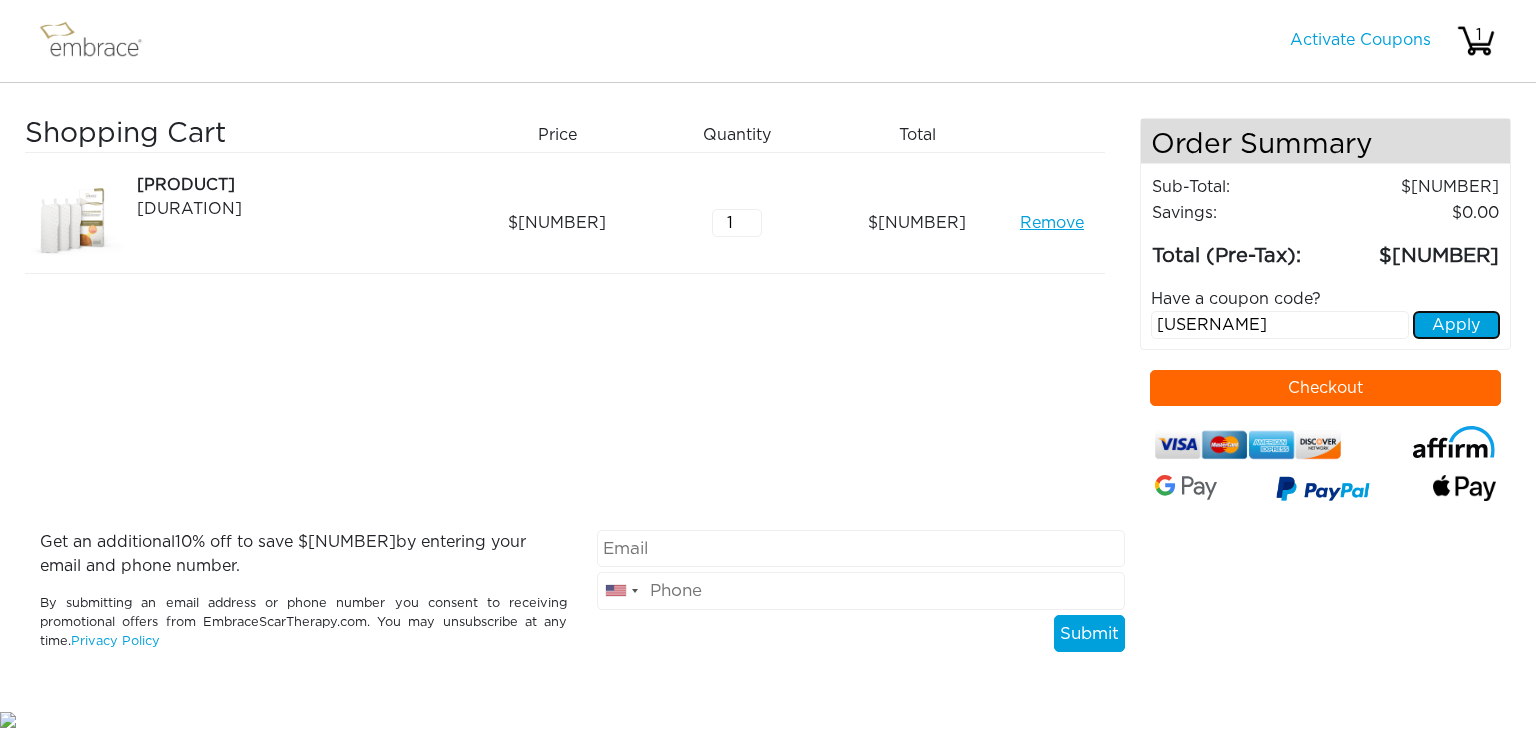click on "Apply" at bounding box center [1456, 325] 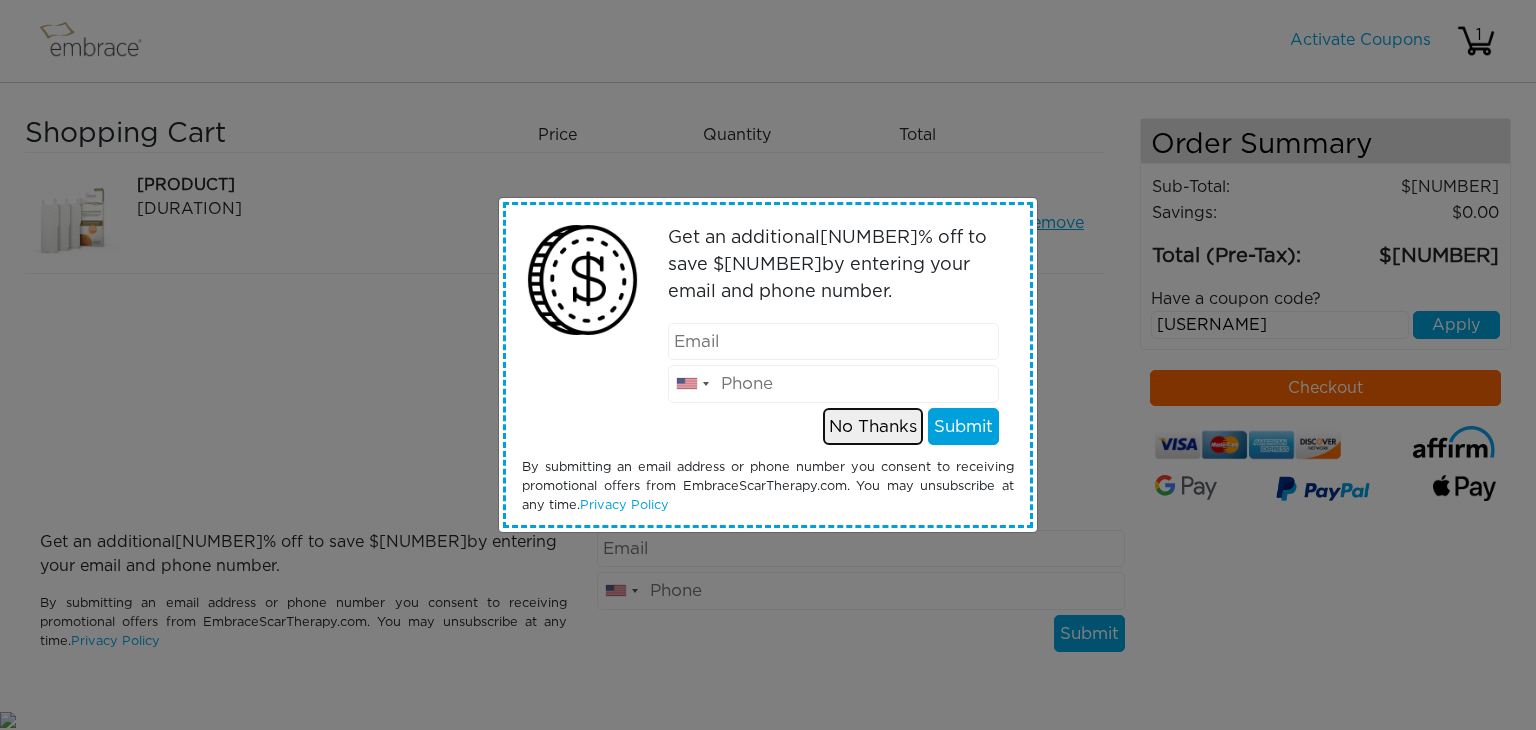 click on "No Thanks" at bounding box center (873, 427) 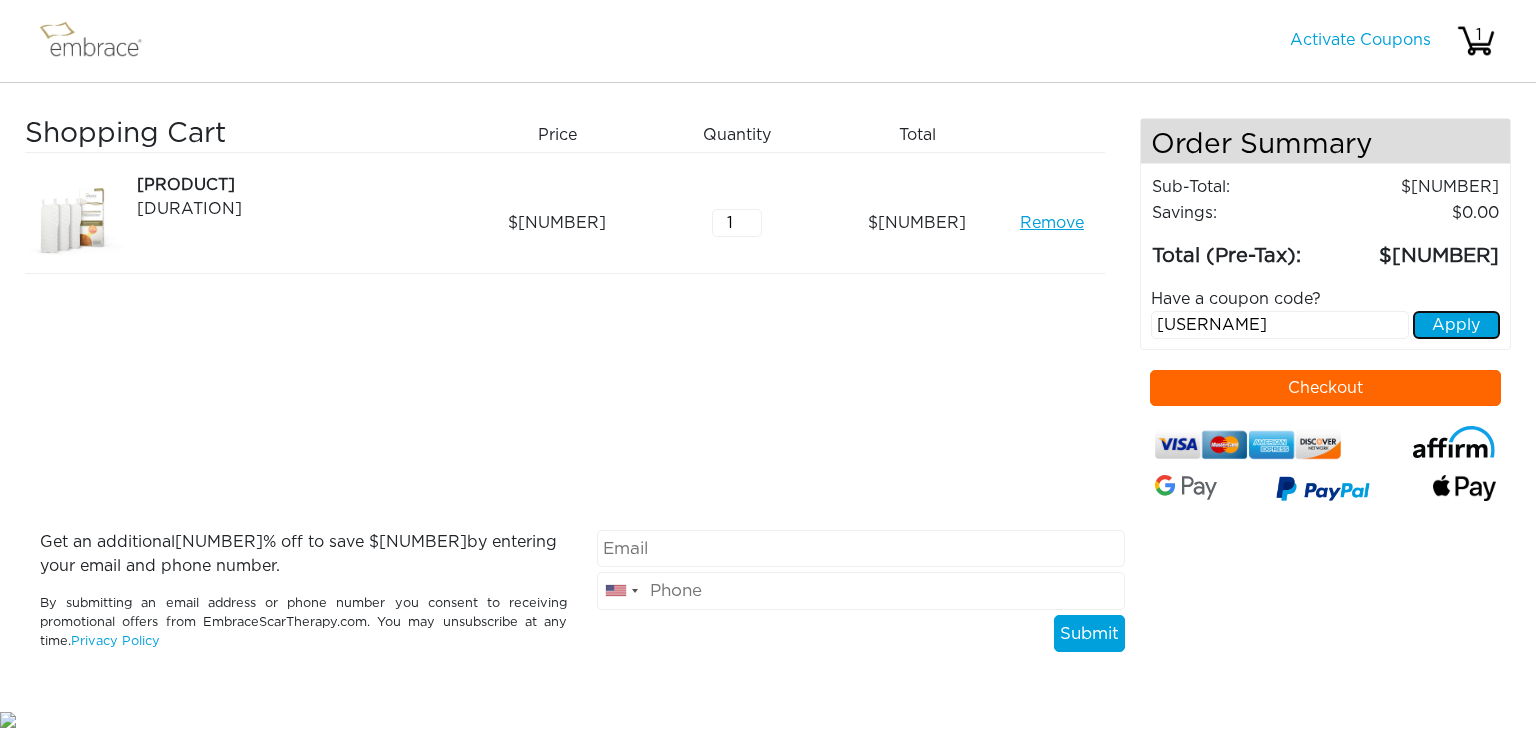 click on "Apply" at bounding box center [1456, 325] 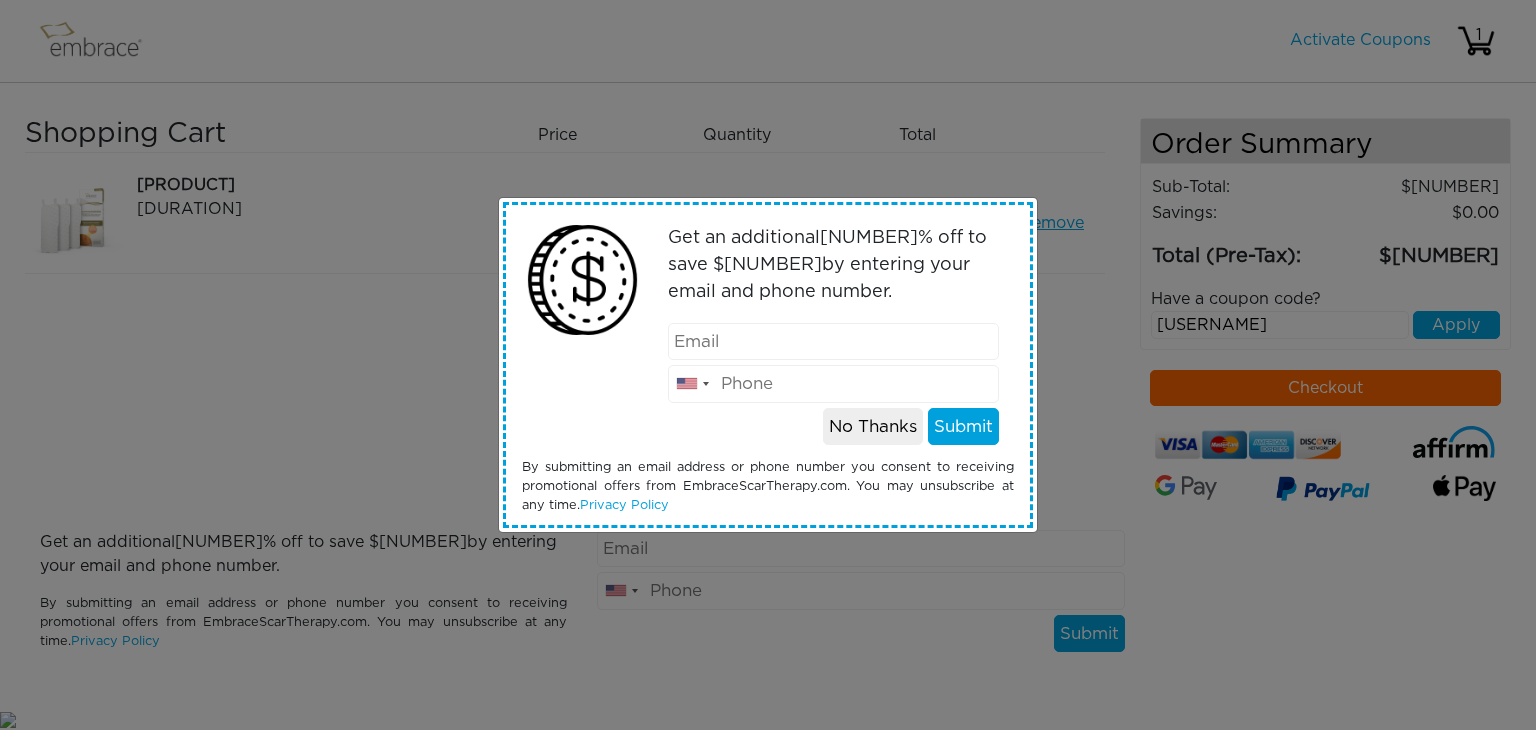 click at bounding box center [834, 342] 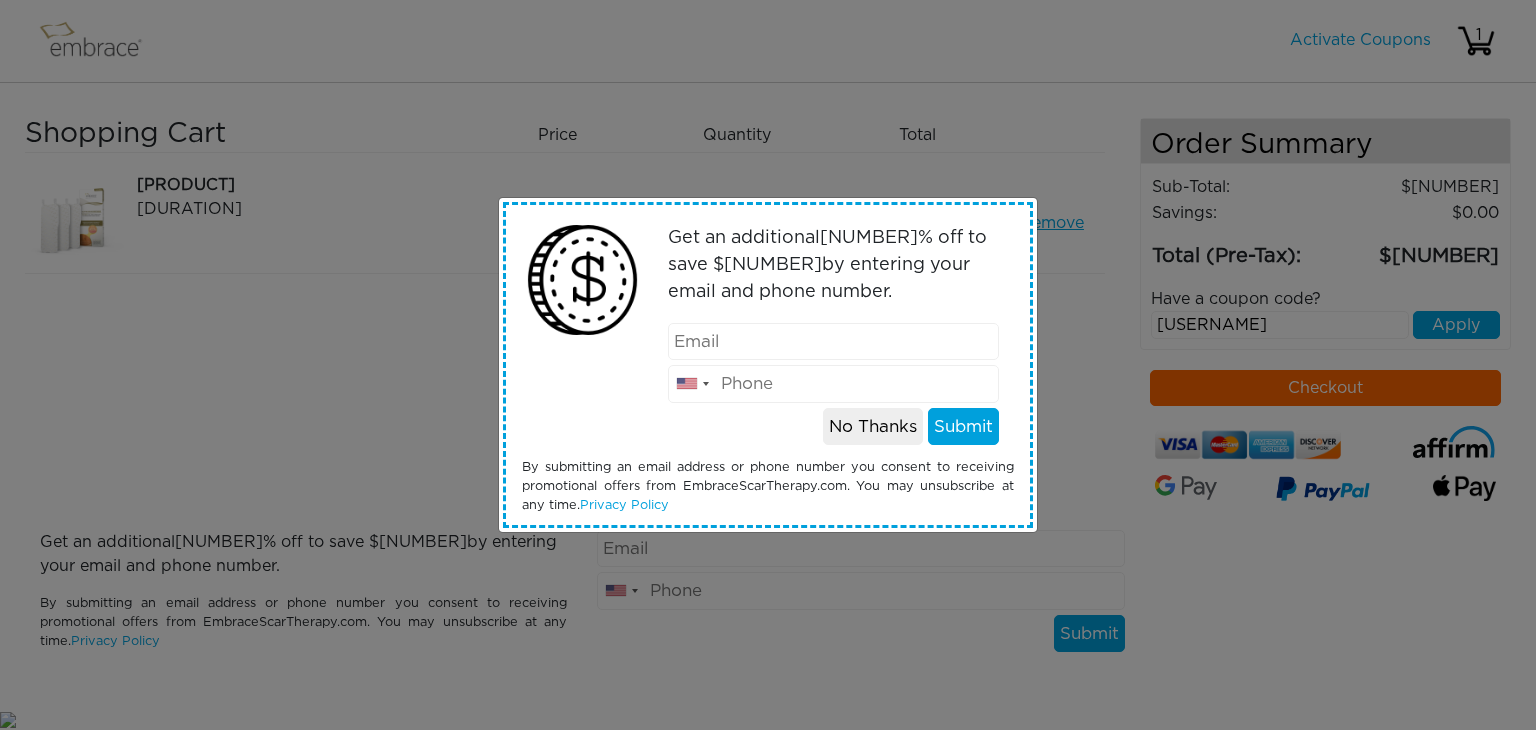 type on "[EMAIL]" 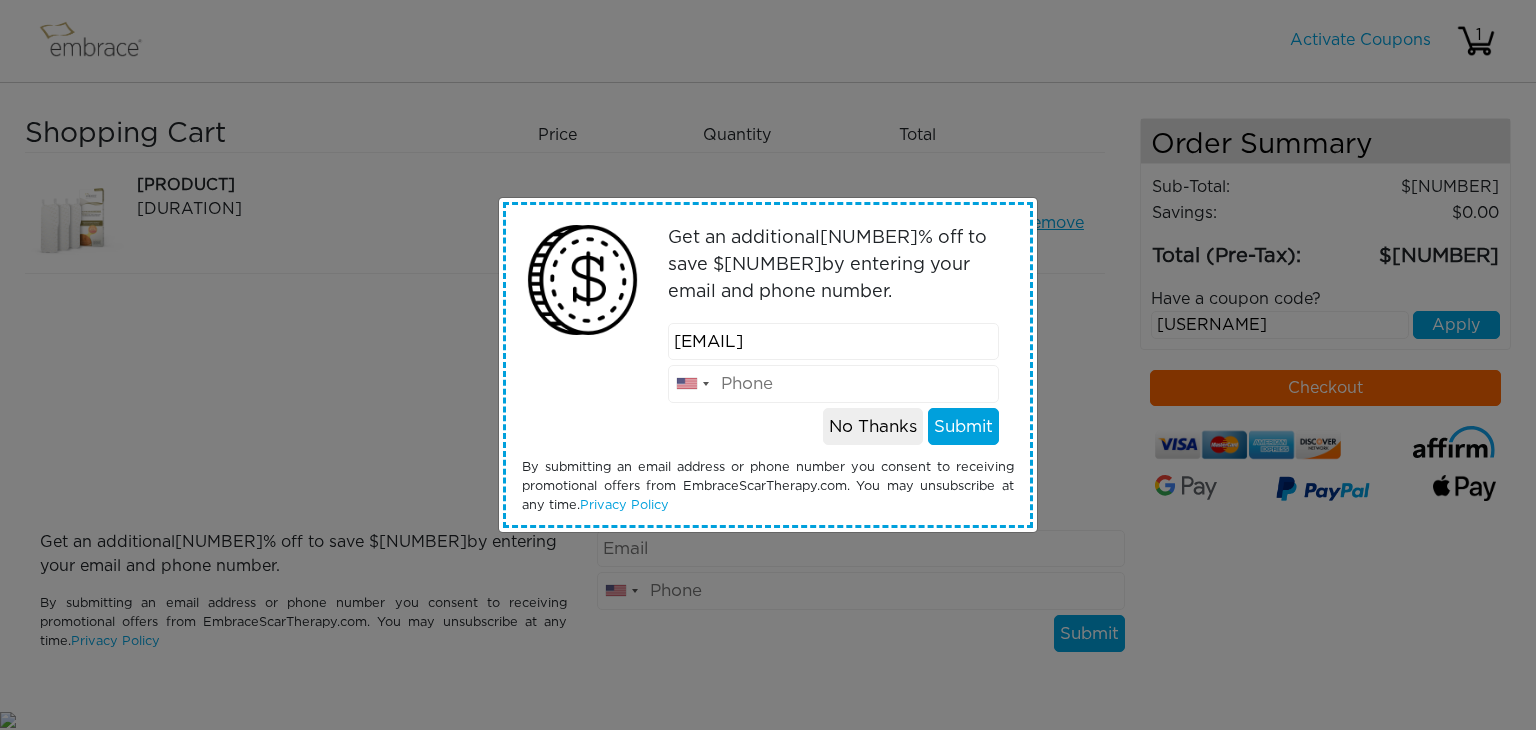 type on "[PHONE]" 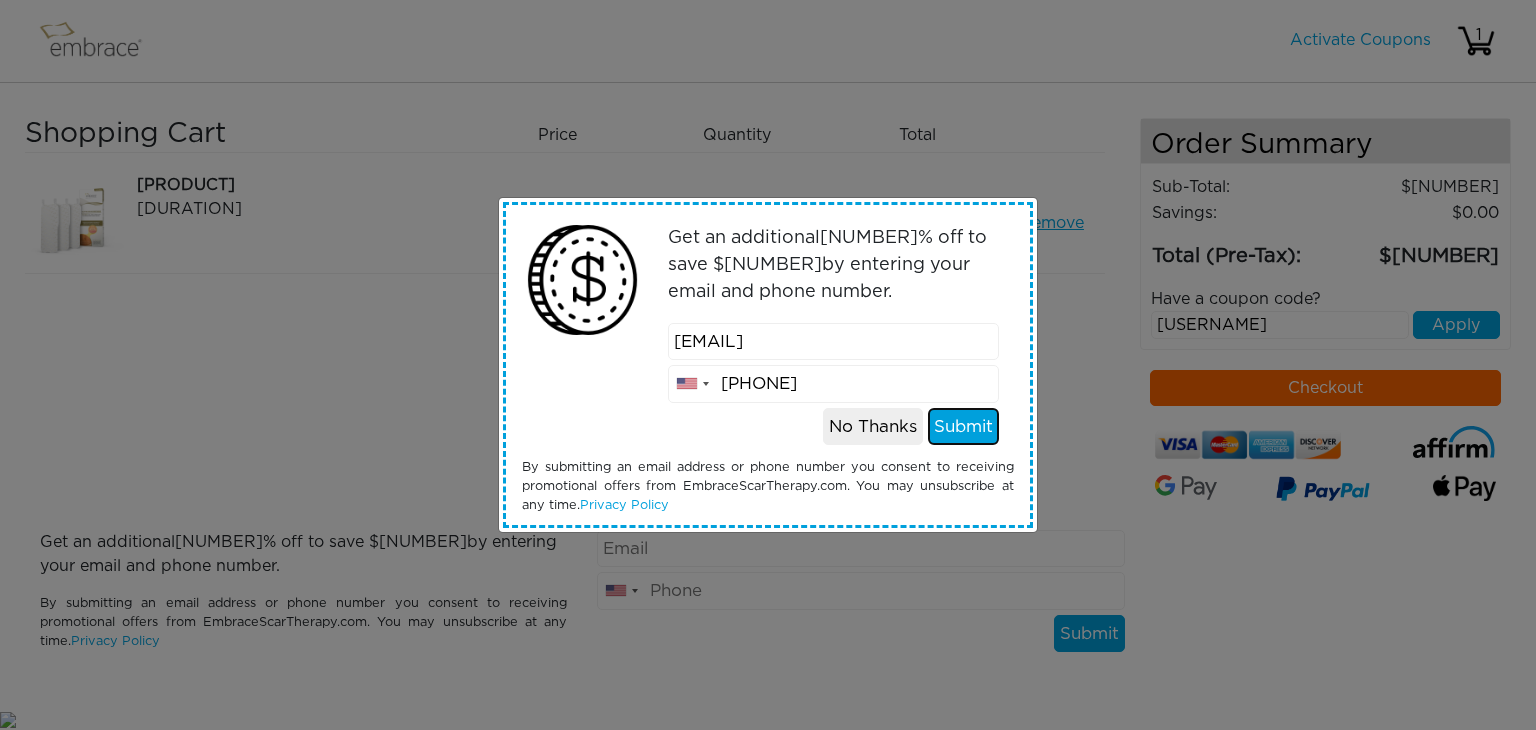 click on "Submit" at bounding box center (963, 427) 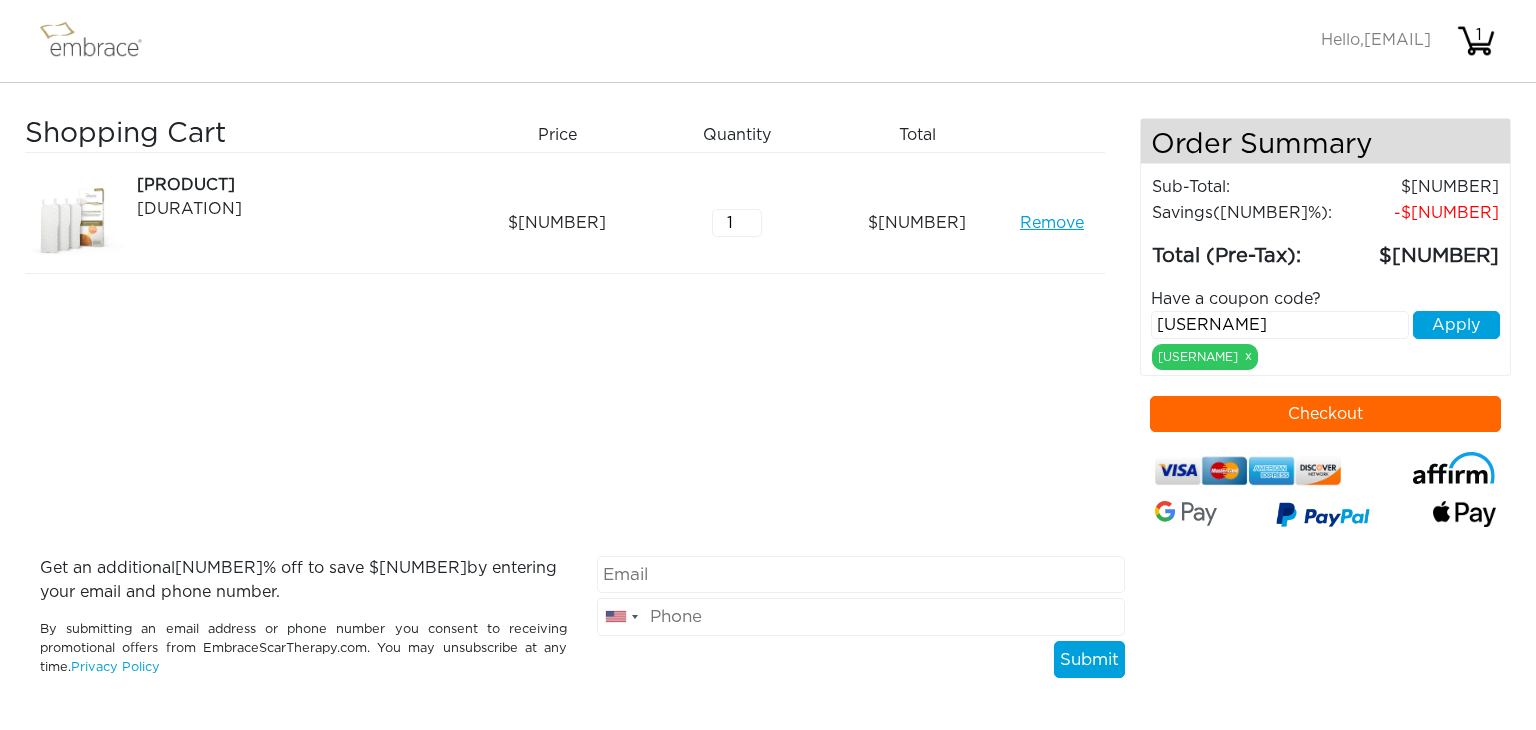 click on "[NUMBER]" at bounding box center [1421, 187] 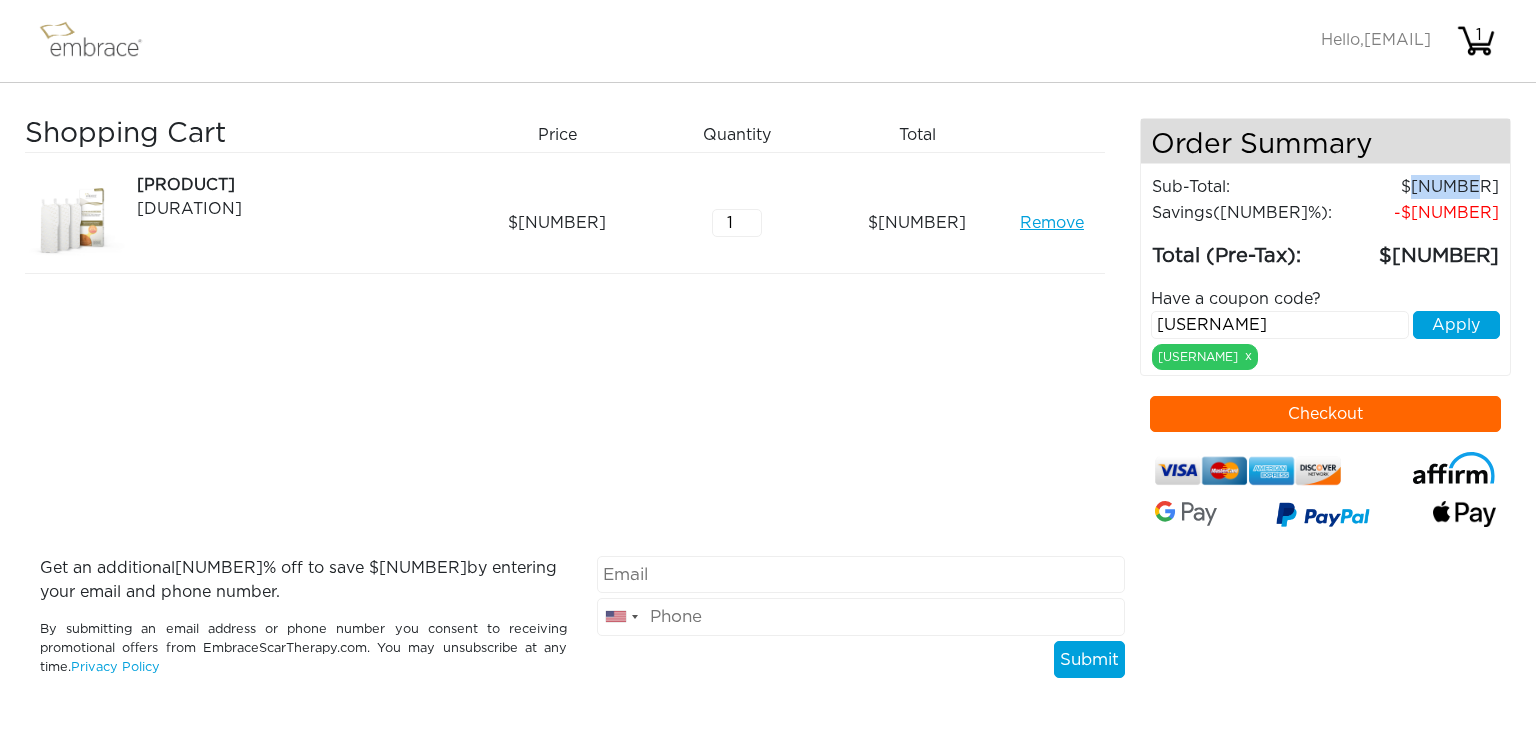copy on "[NUMBER]" 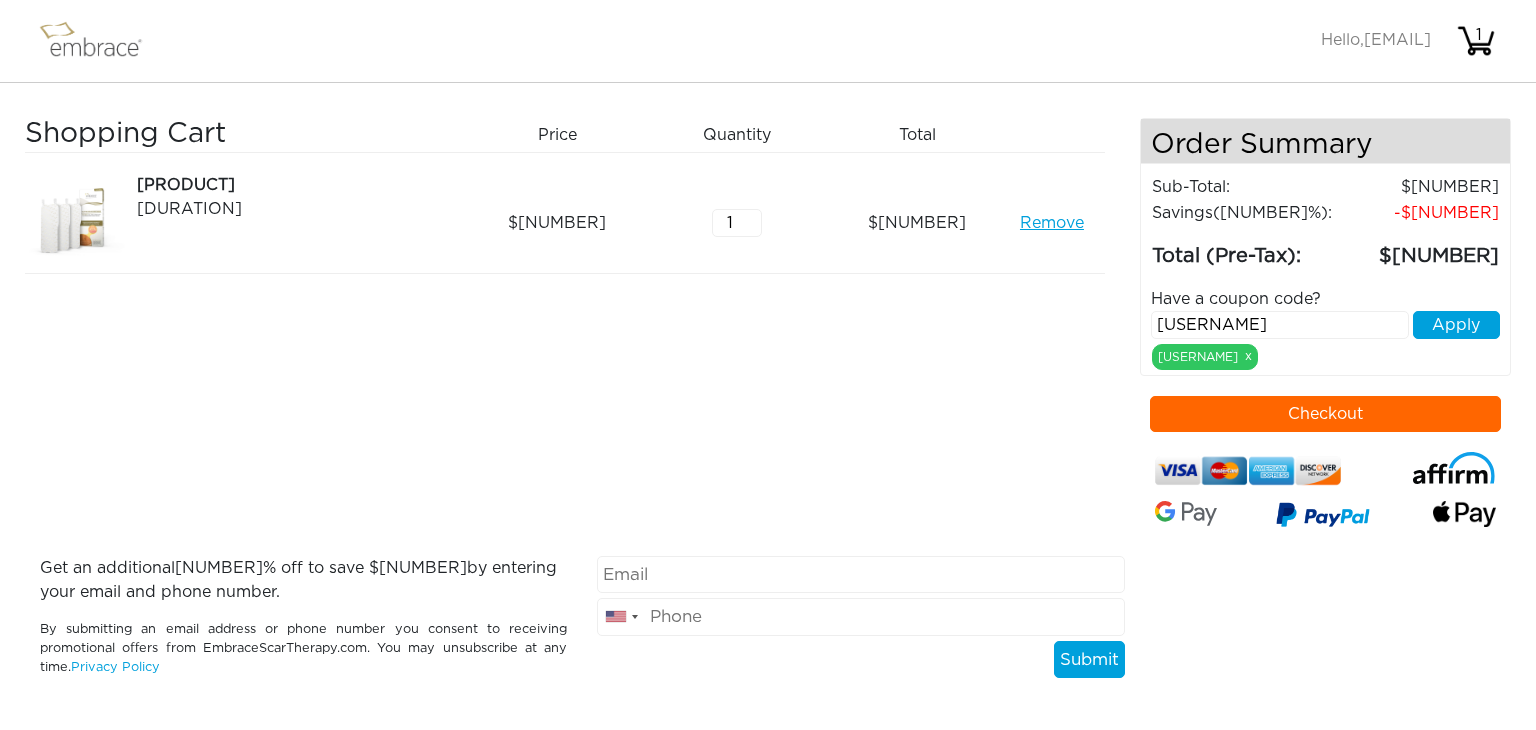 click on "[NUMBER]" at bounding box center [1421, 249] 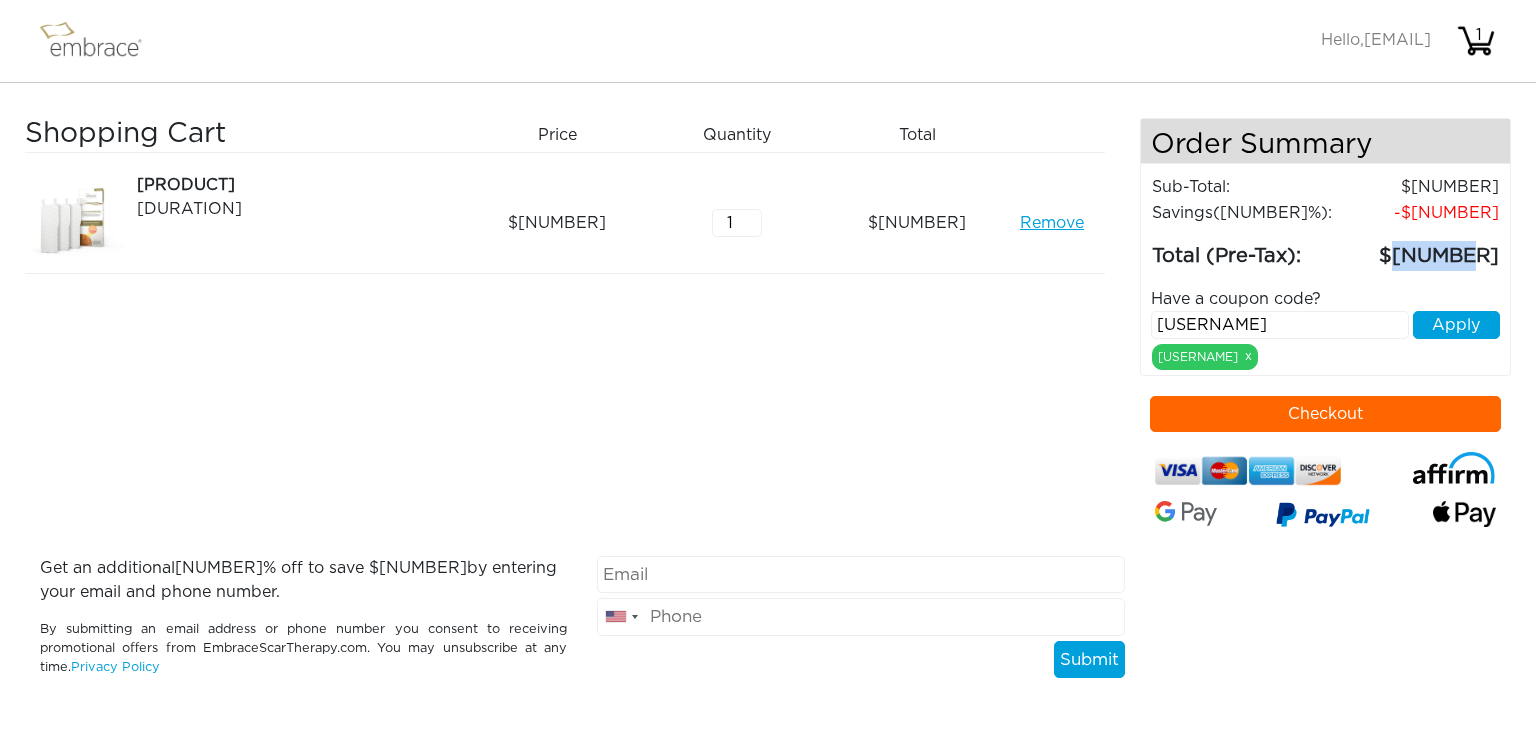 copy on "[NUMBER]" 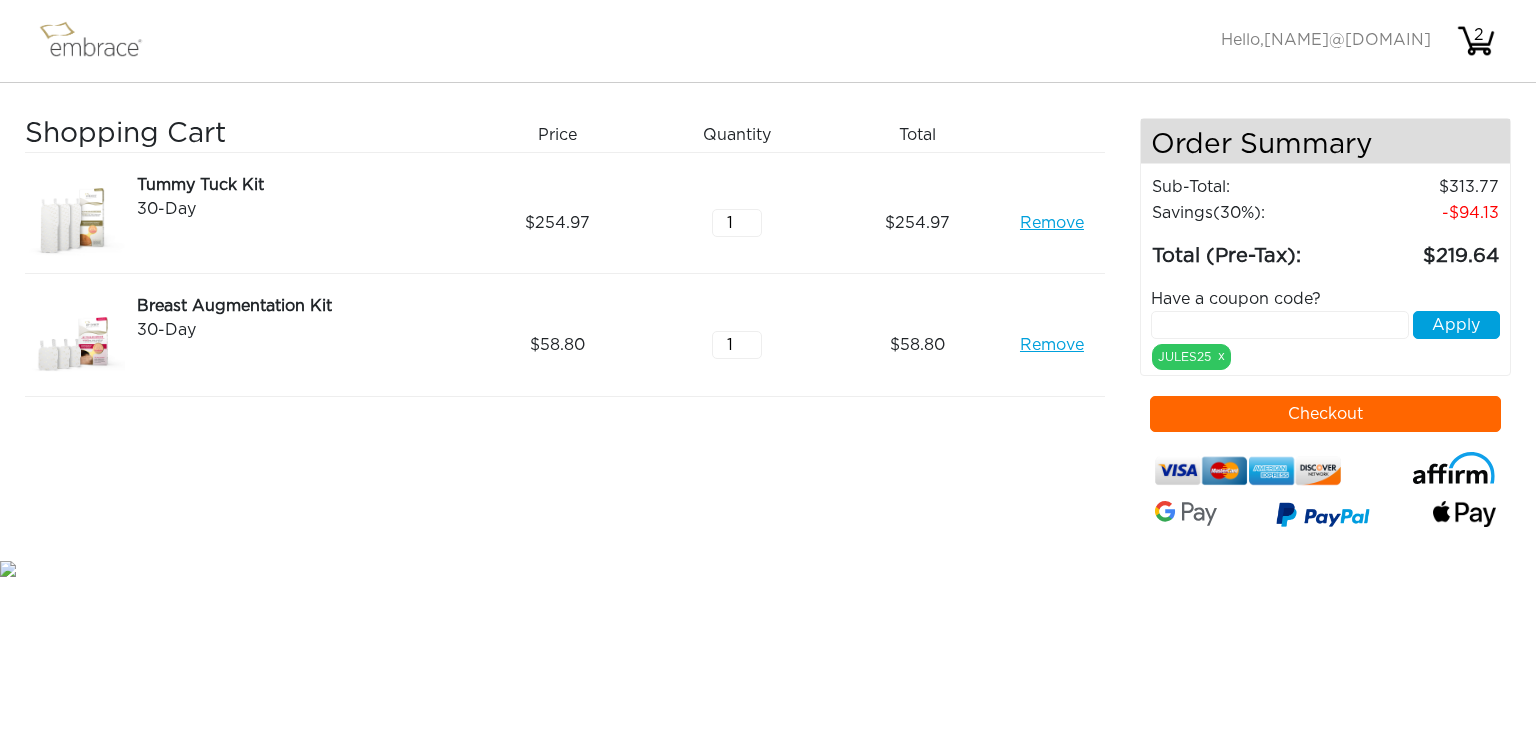 scroll, scrollTop: 0, scrollLeft: 0, axis: both 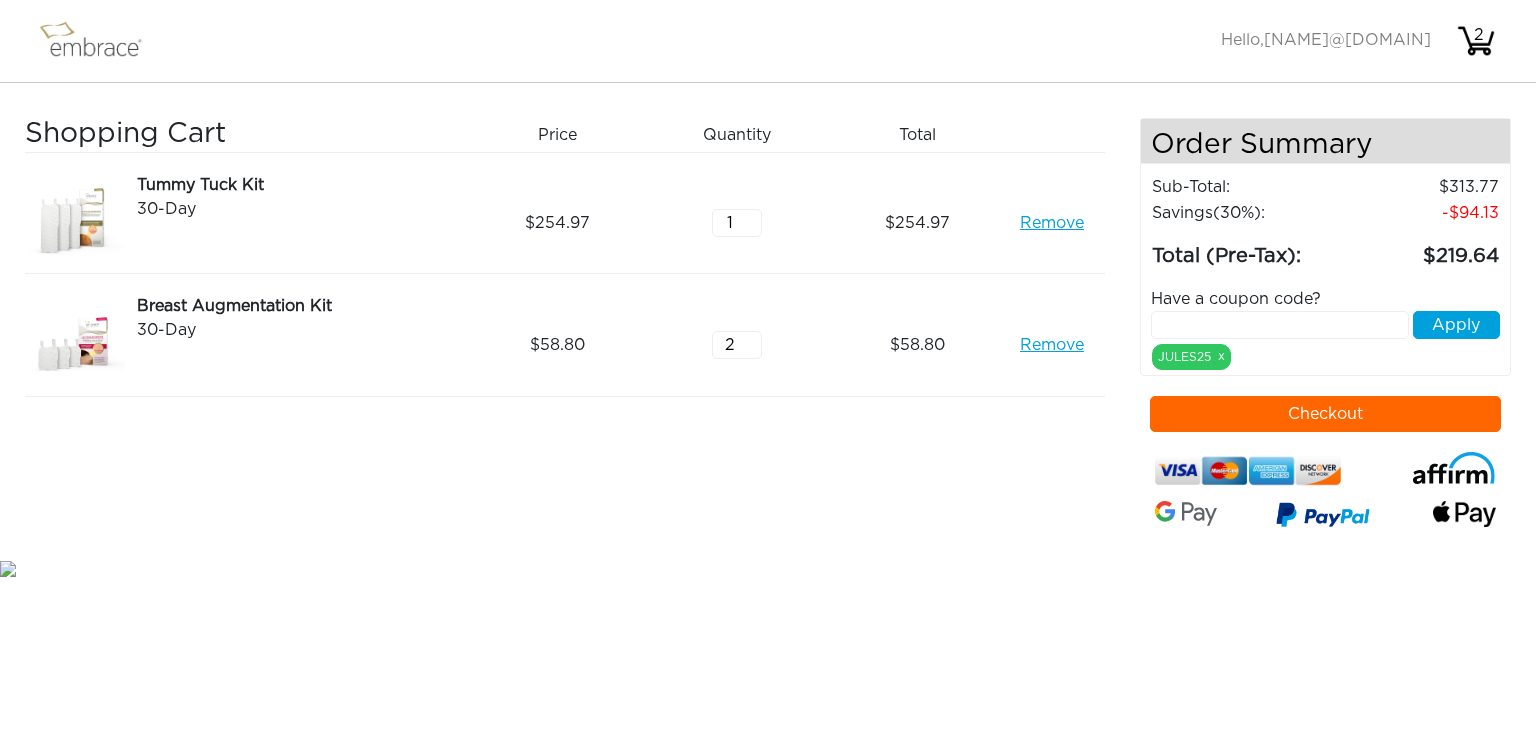 click on "2" at bounding box center [737, 345] 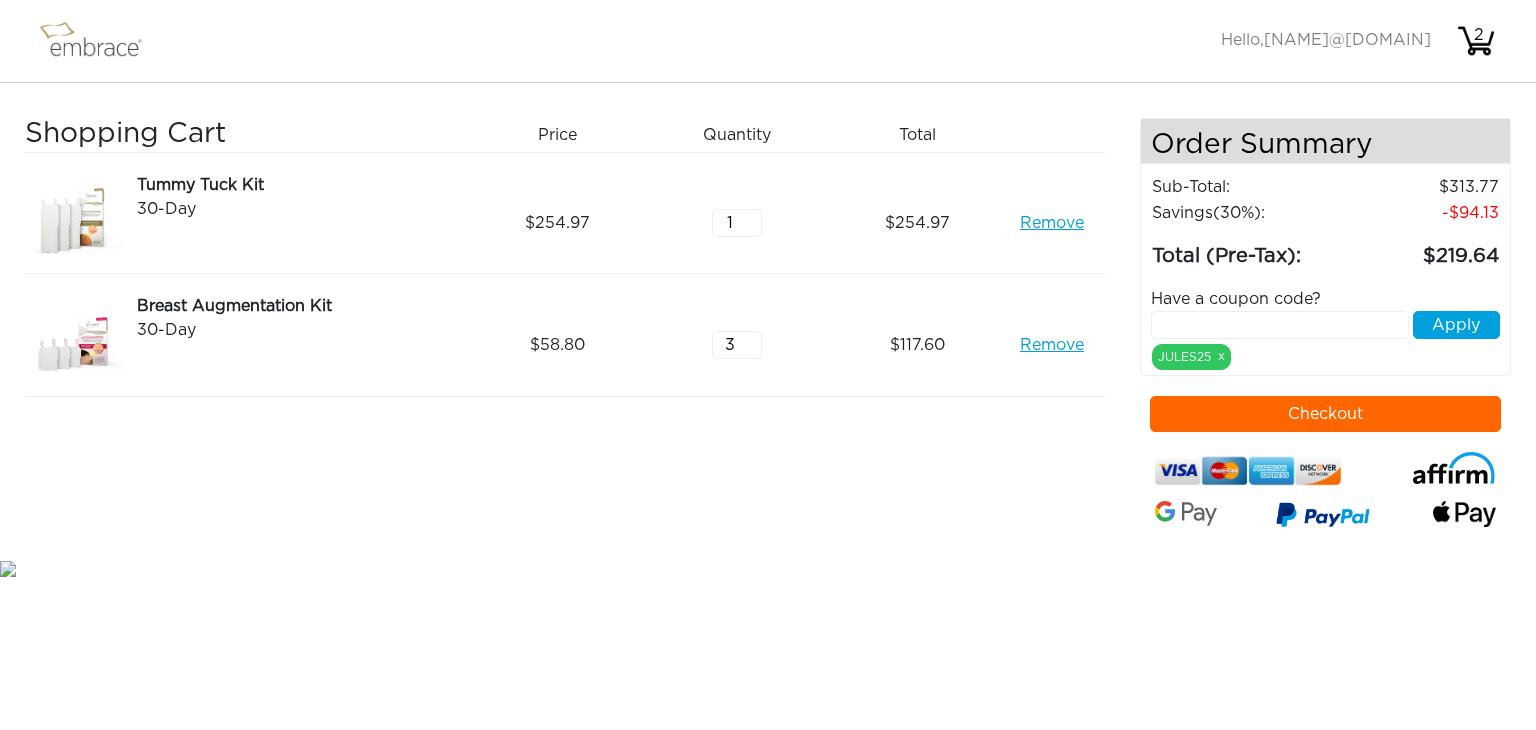 click on "3" at bounding box center [737, 345] 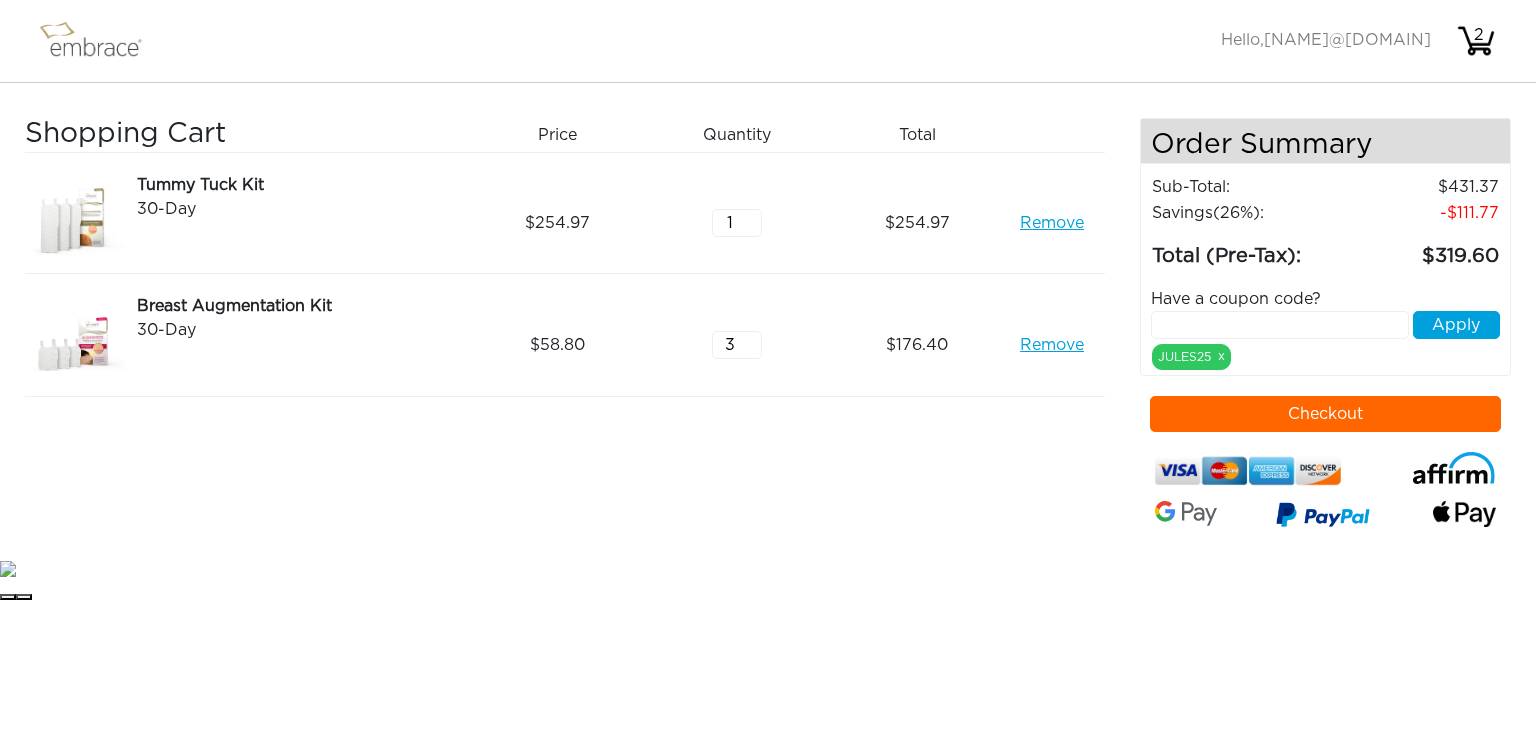 click on "3" at bounding box center (745, 345) 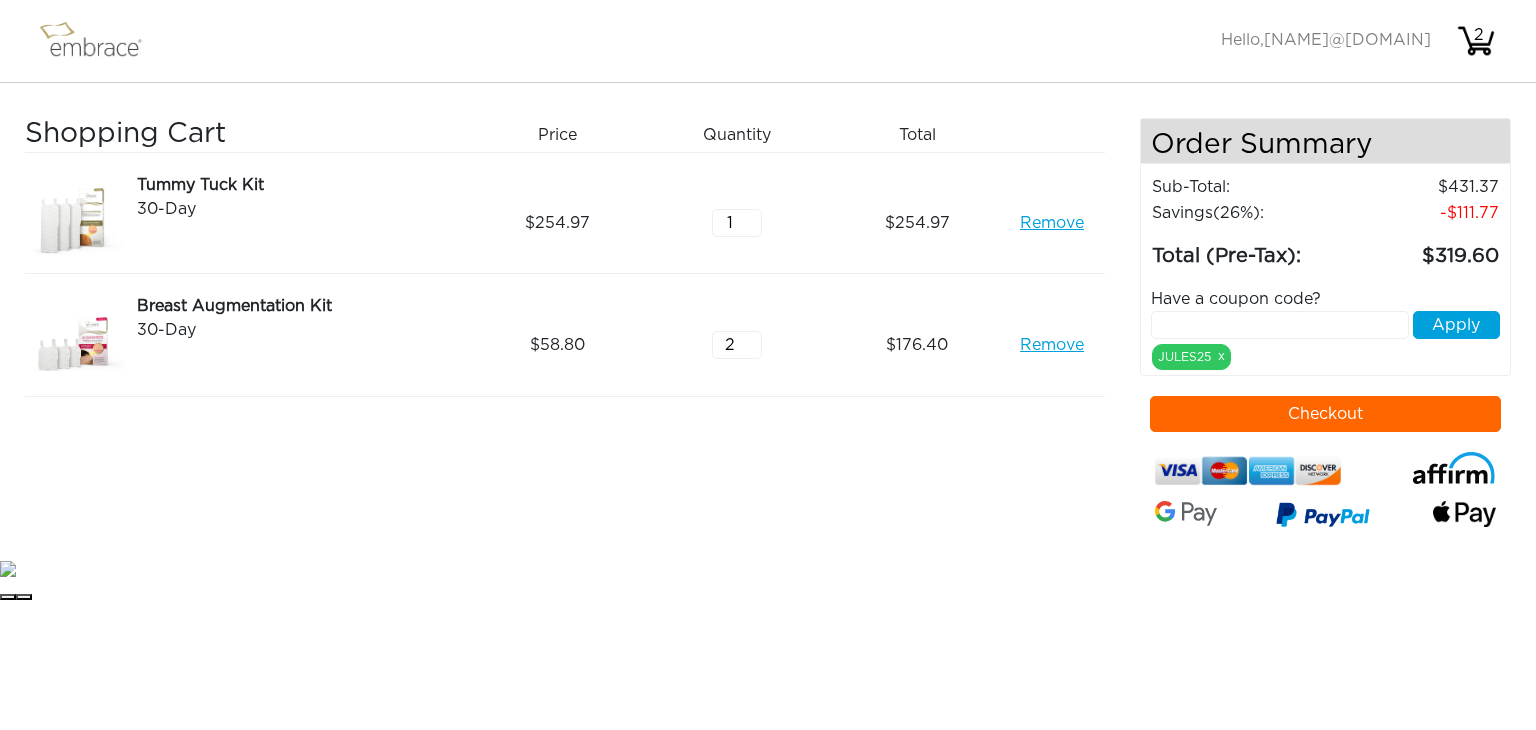 click on "2" at bounding box center (737, 345) 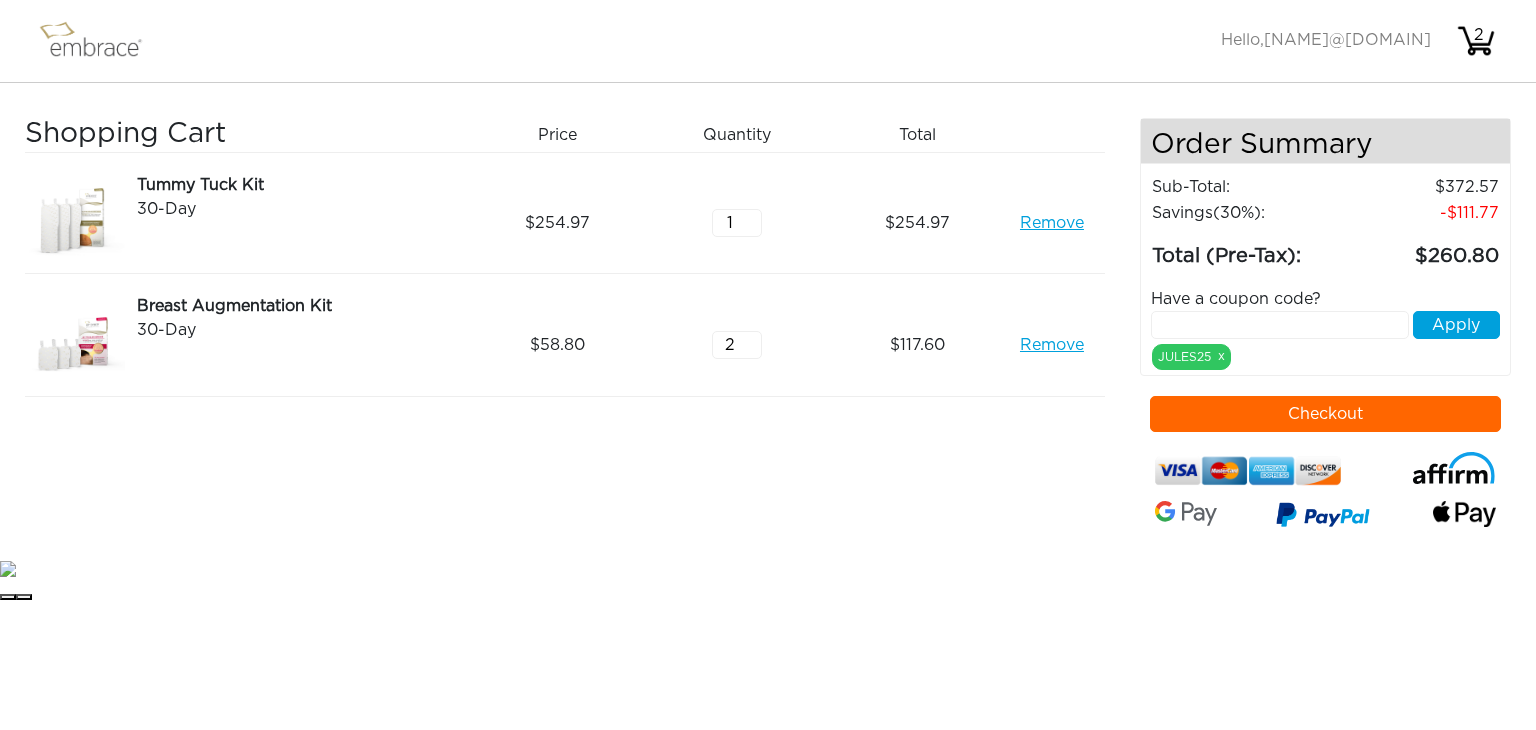 click on "Remove" at bounding box center (1052, 223) 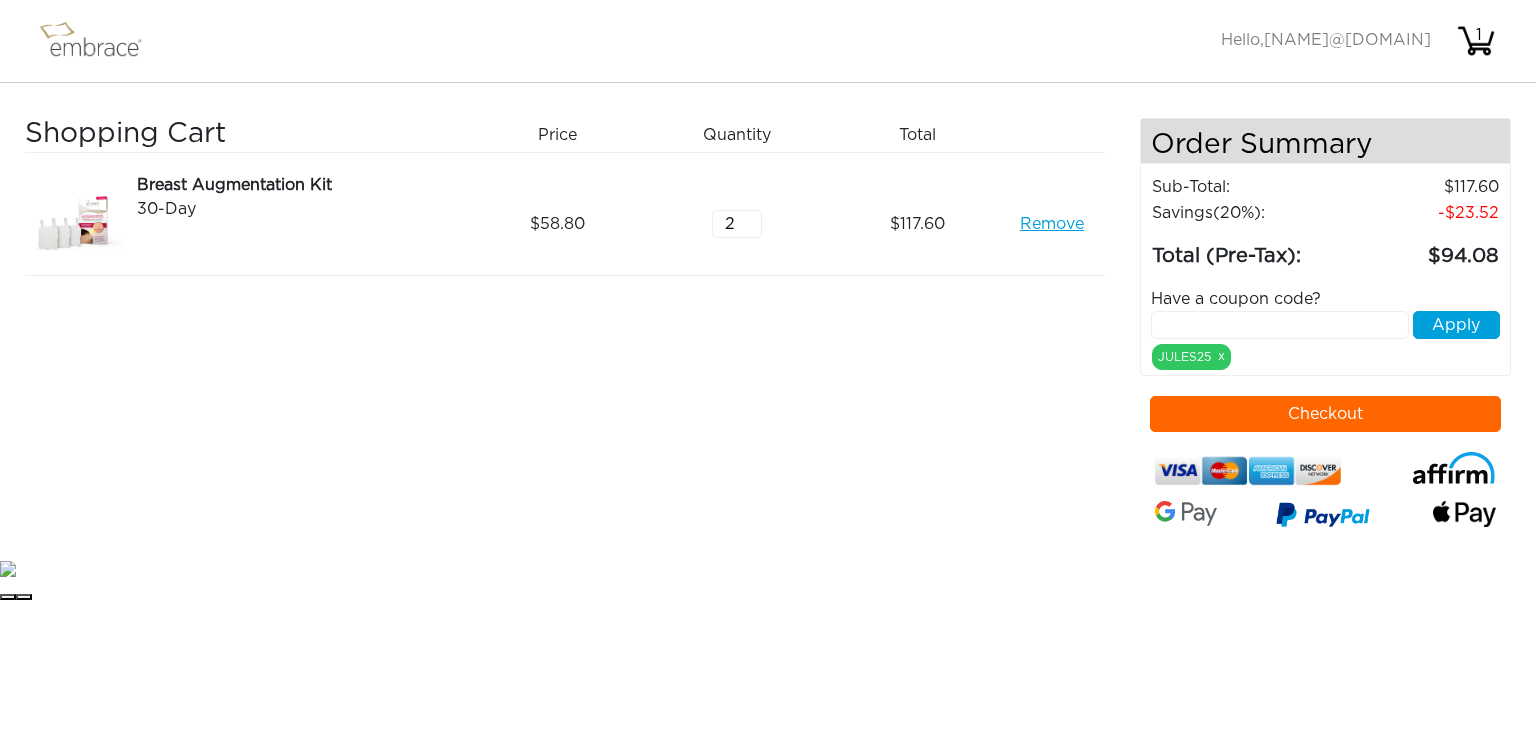click on "117.60" at bounding box center [1421, 187] 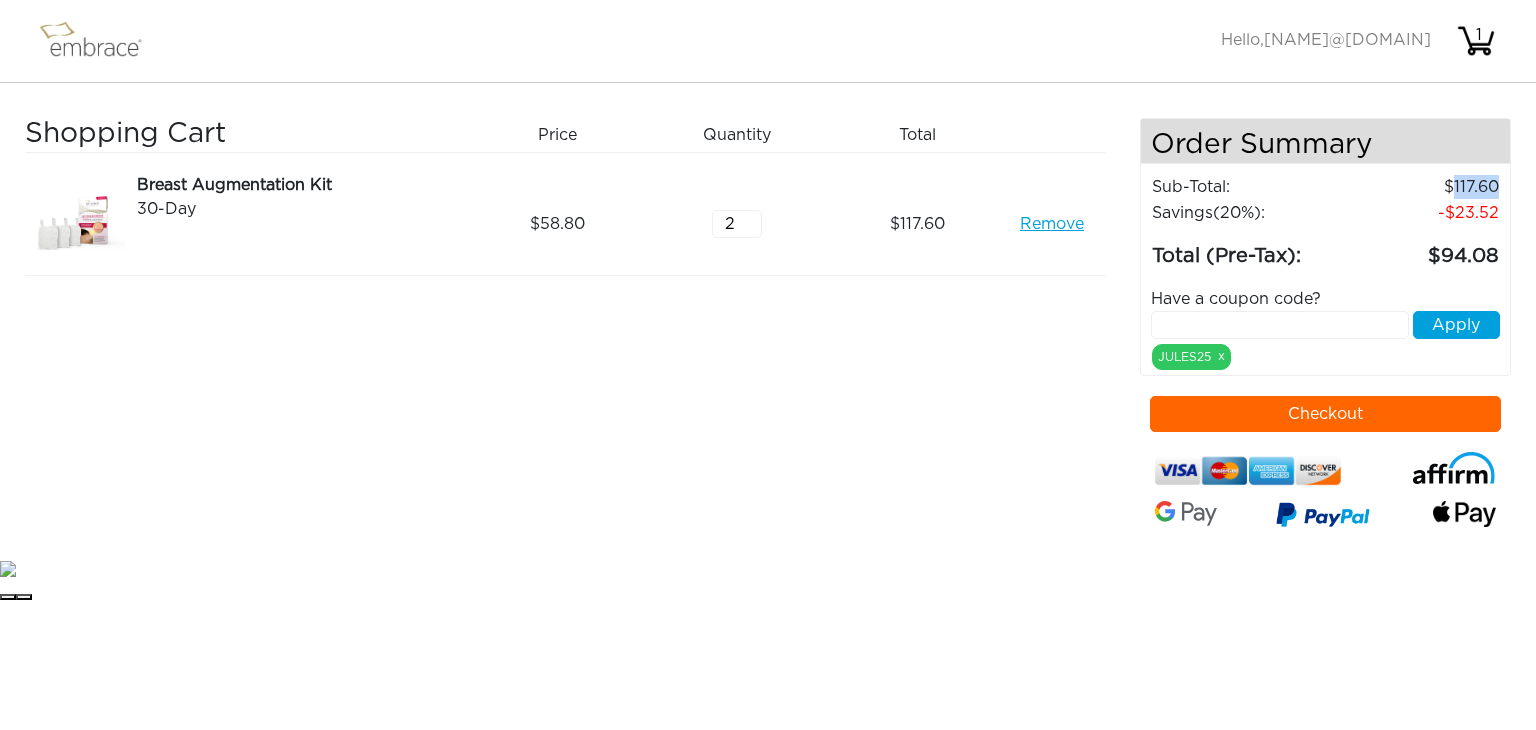 copy on "117.60" 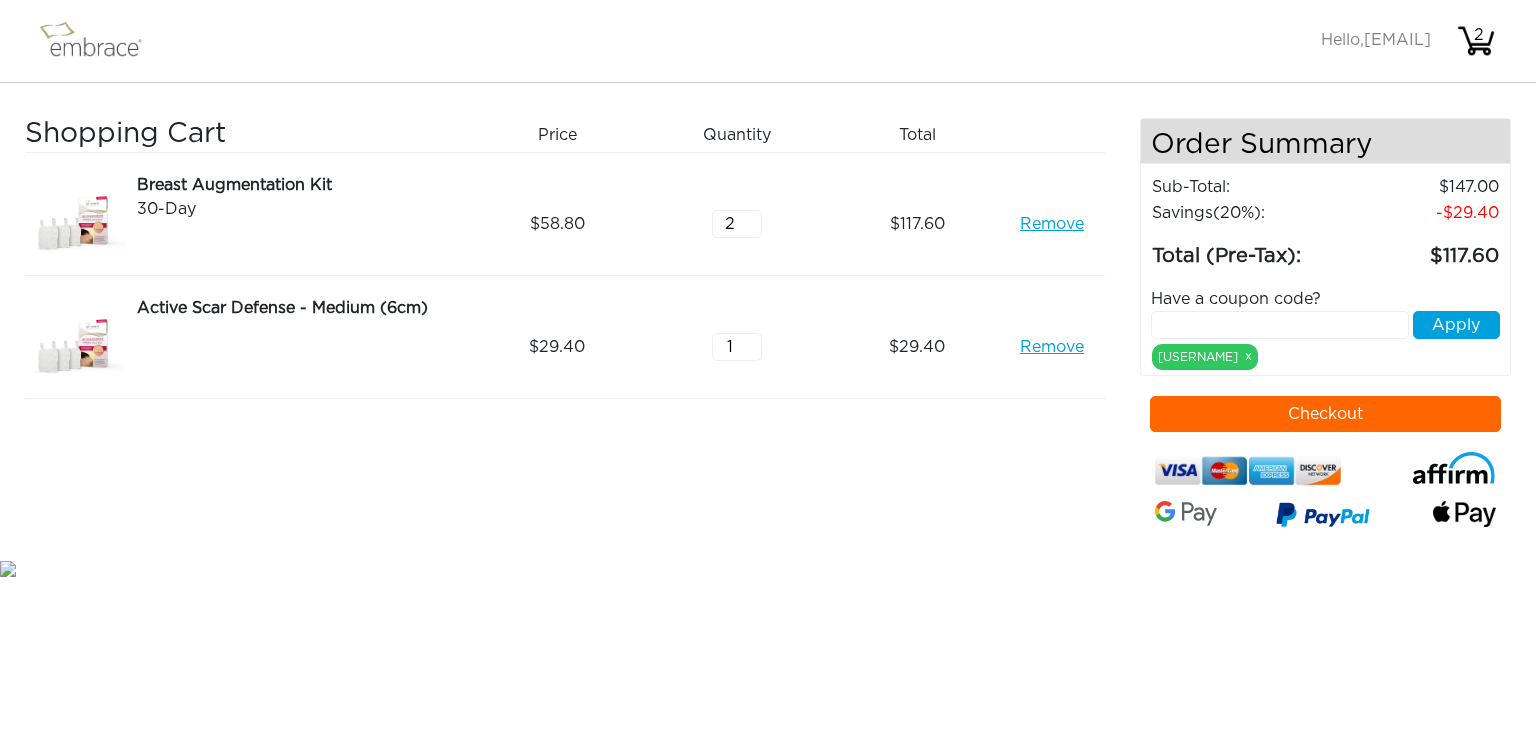 scroll, scrollTop: 0, scrollLeft: 0, axis: both 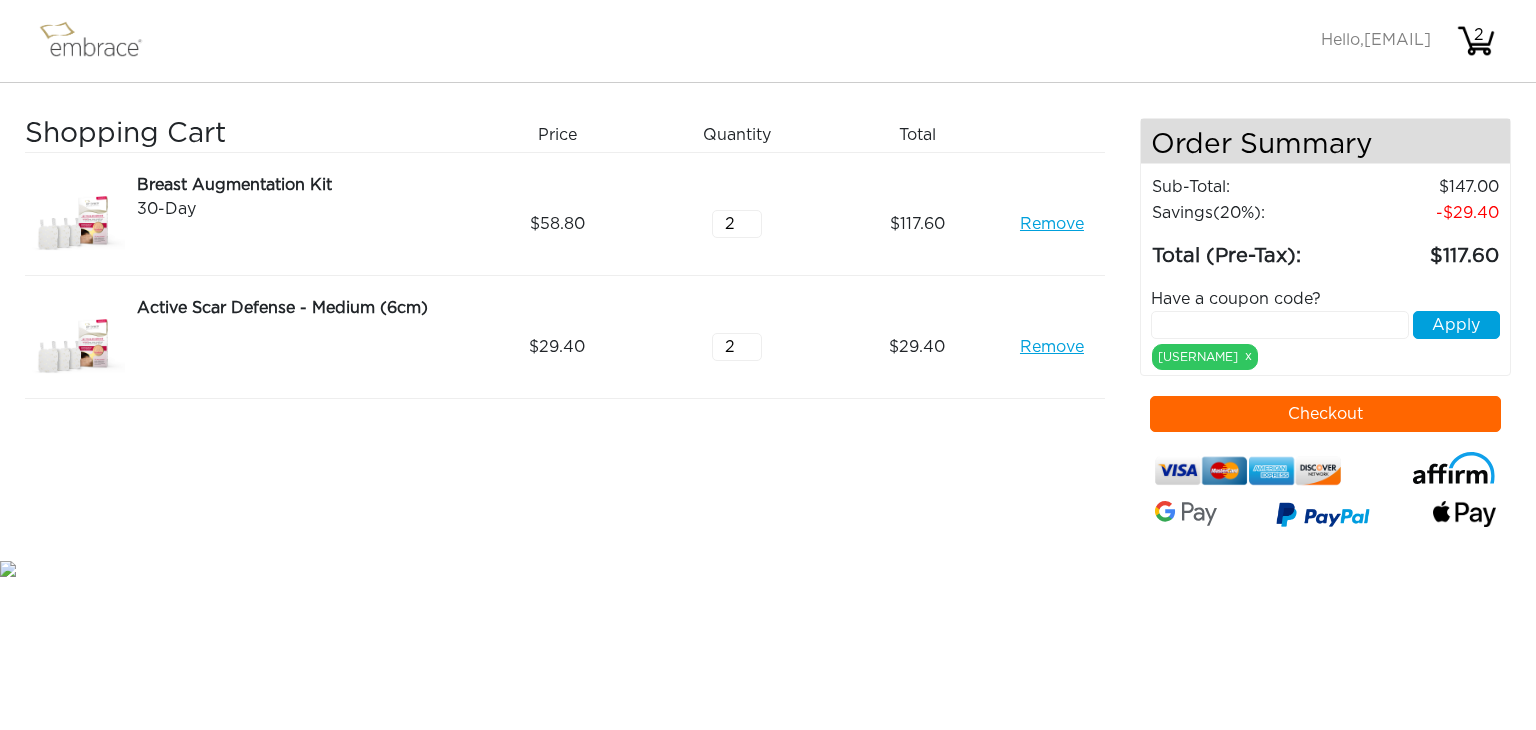 click on "2" at bounding box center [737, 347] 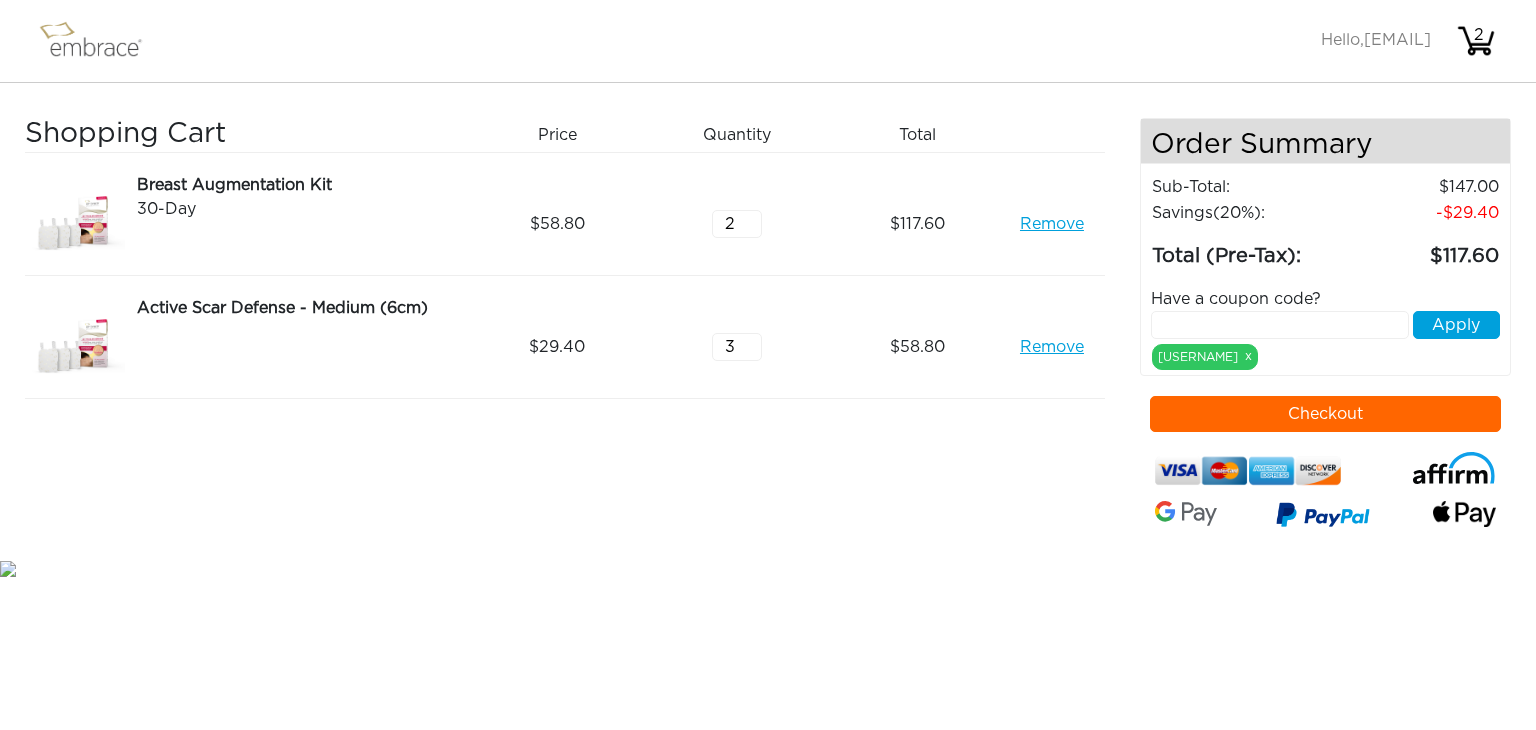 click on "3" at bounding box center [737, 347] 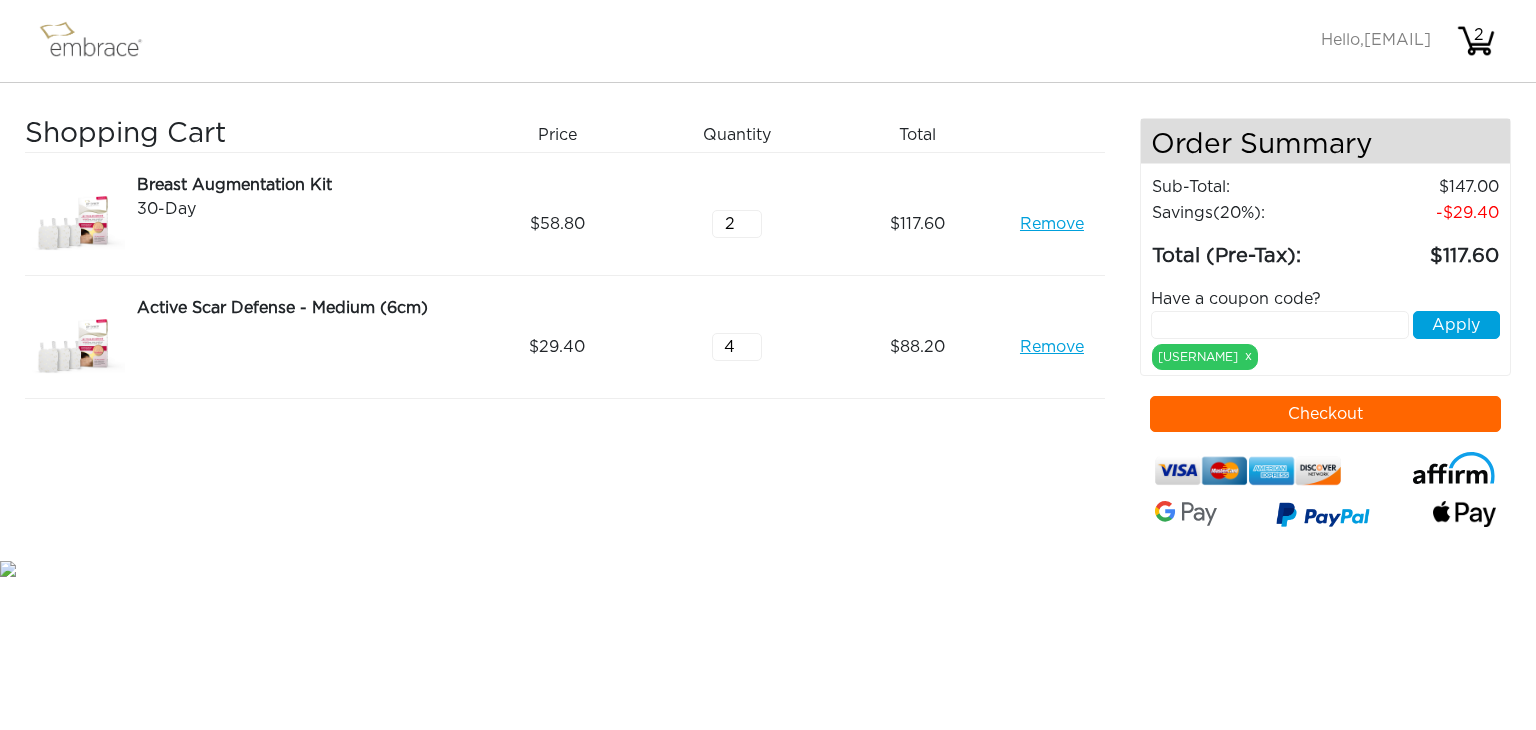 click on "4" at bounding box center (737, 347) 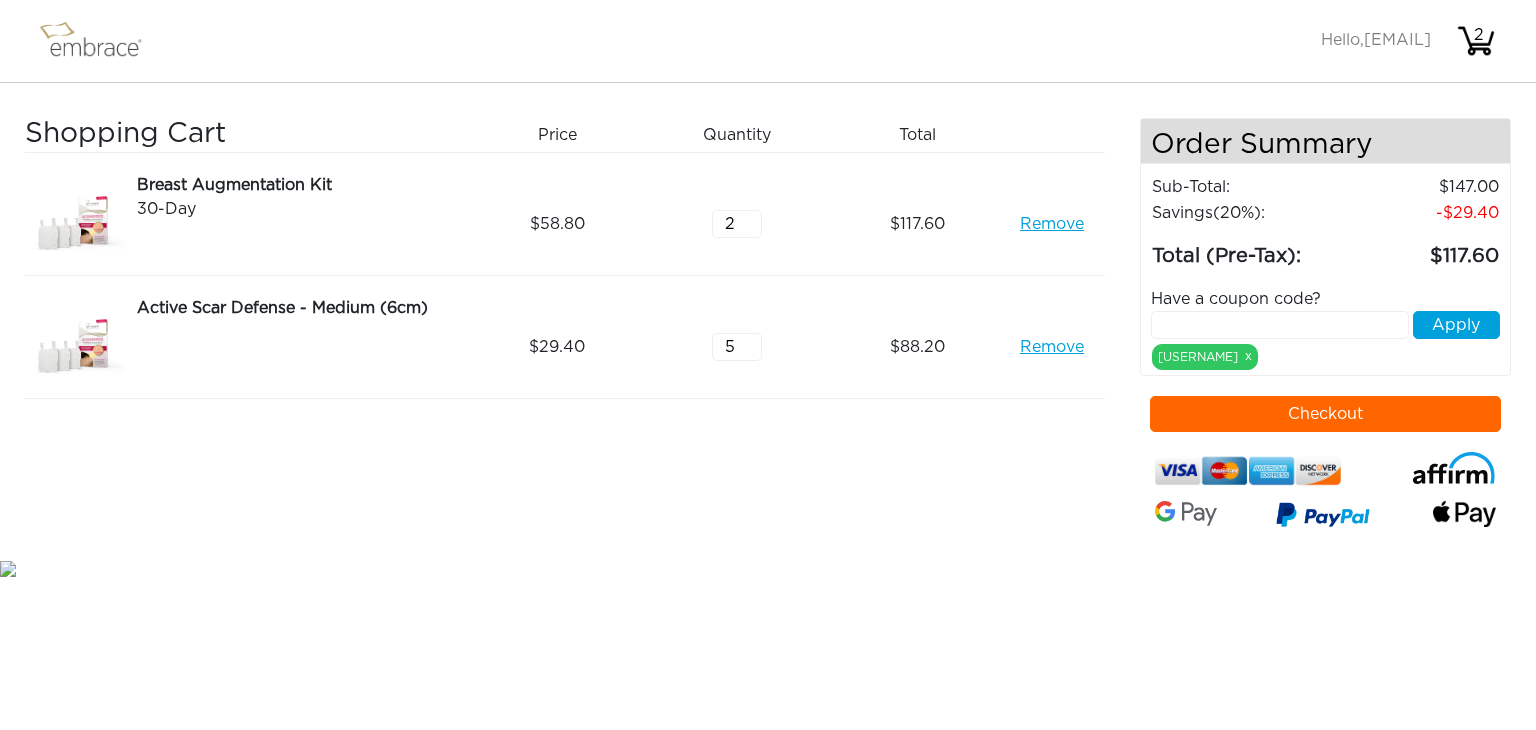 click on "5" at bounding box center (737, 347) 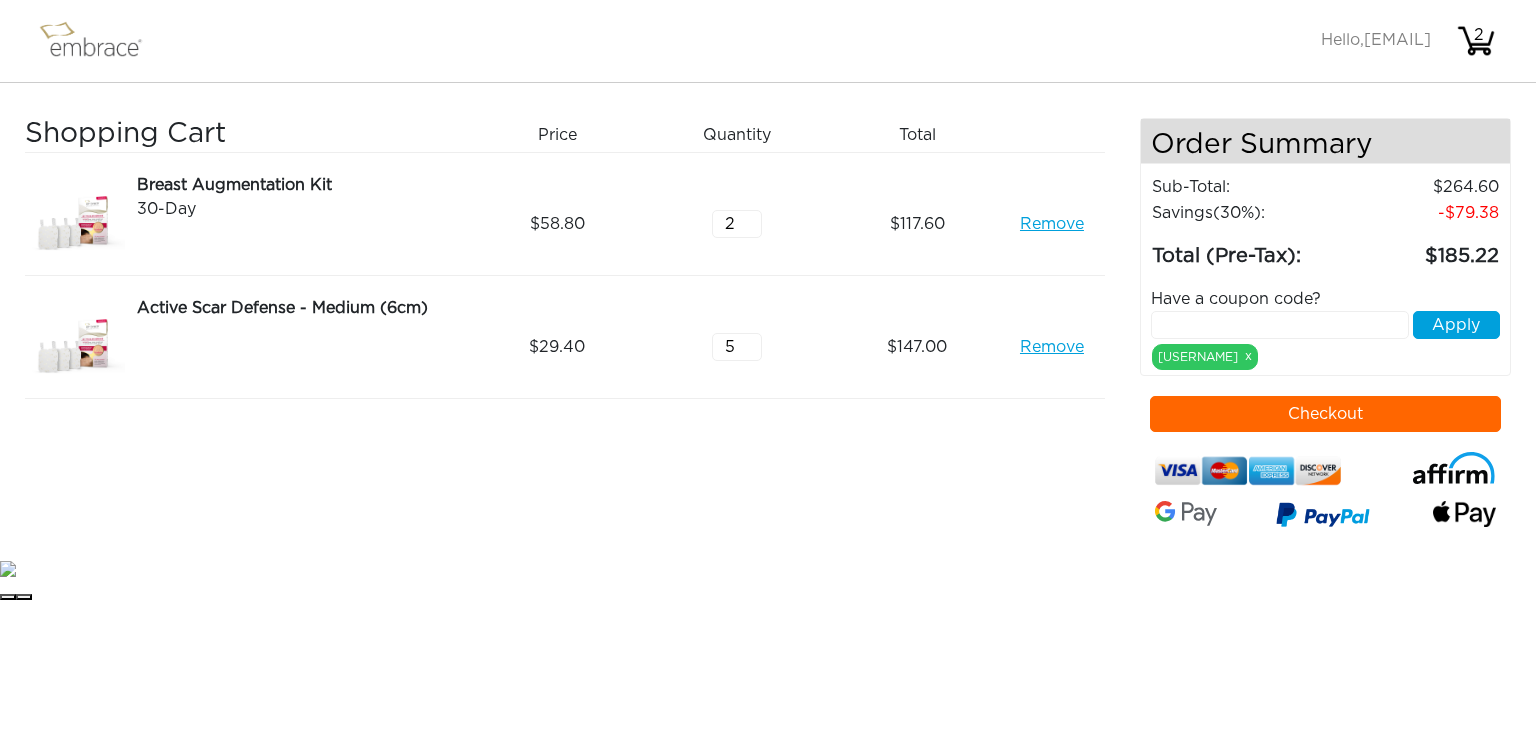 type on "4" 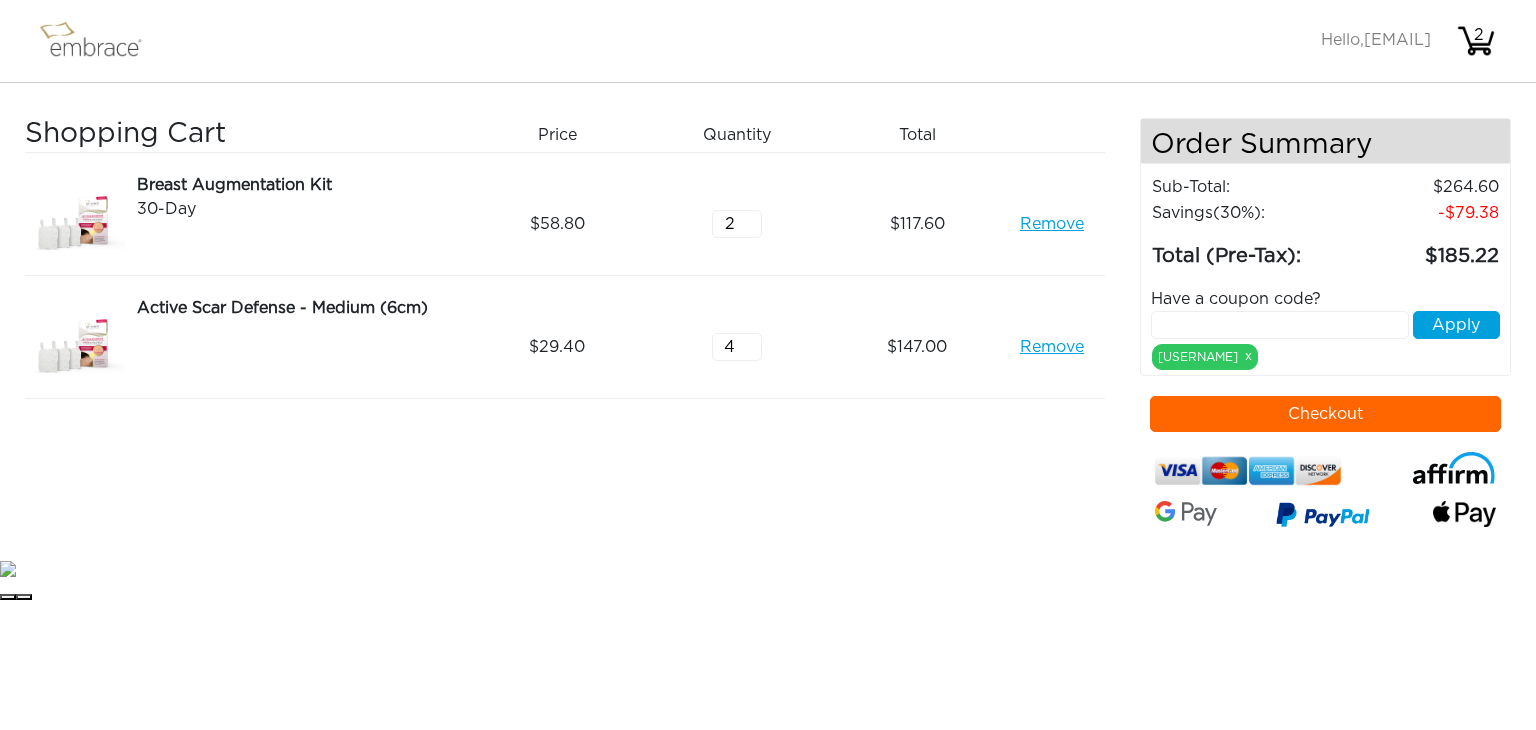 click on "4" at bounding box center [737, 347] 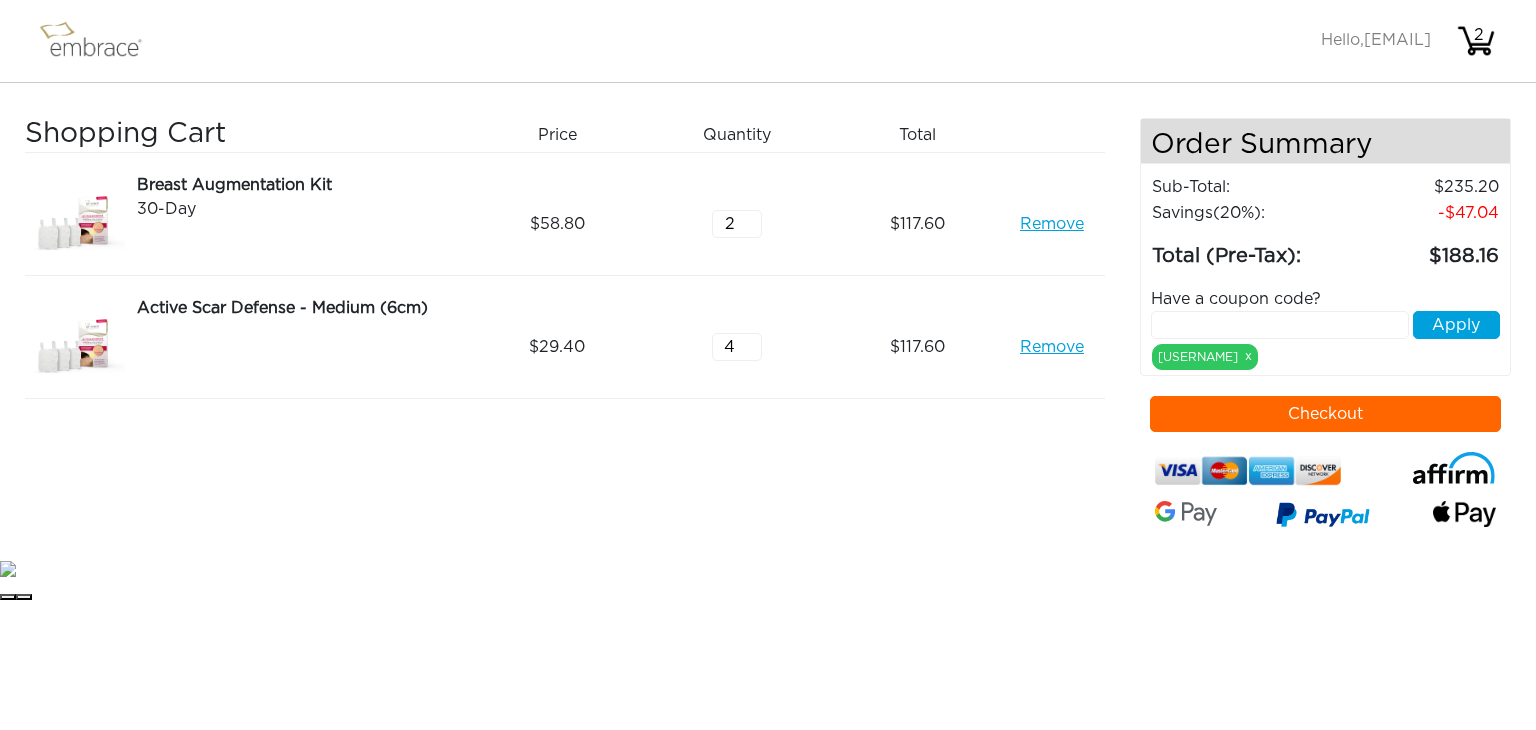 click on "Remove" at bounding box center [1052, 224] 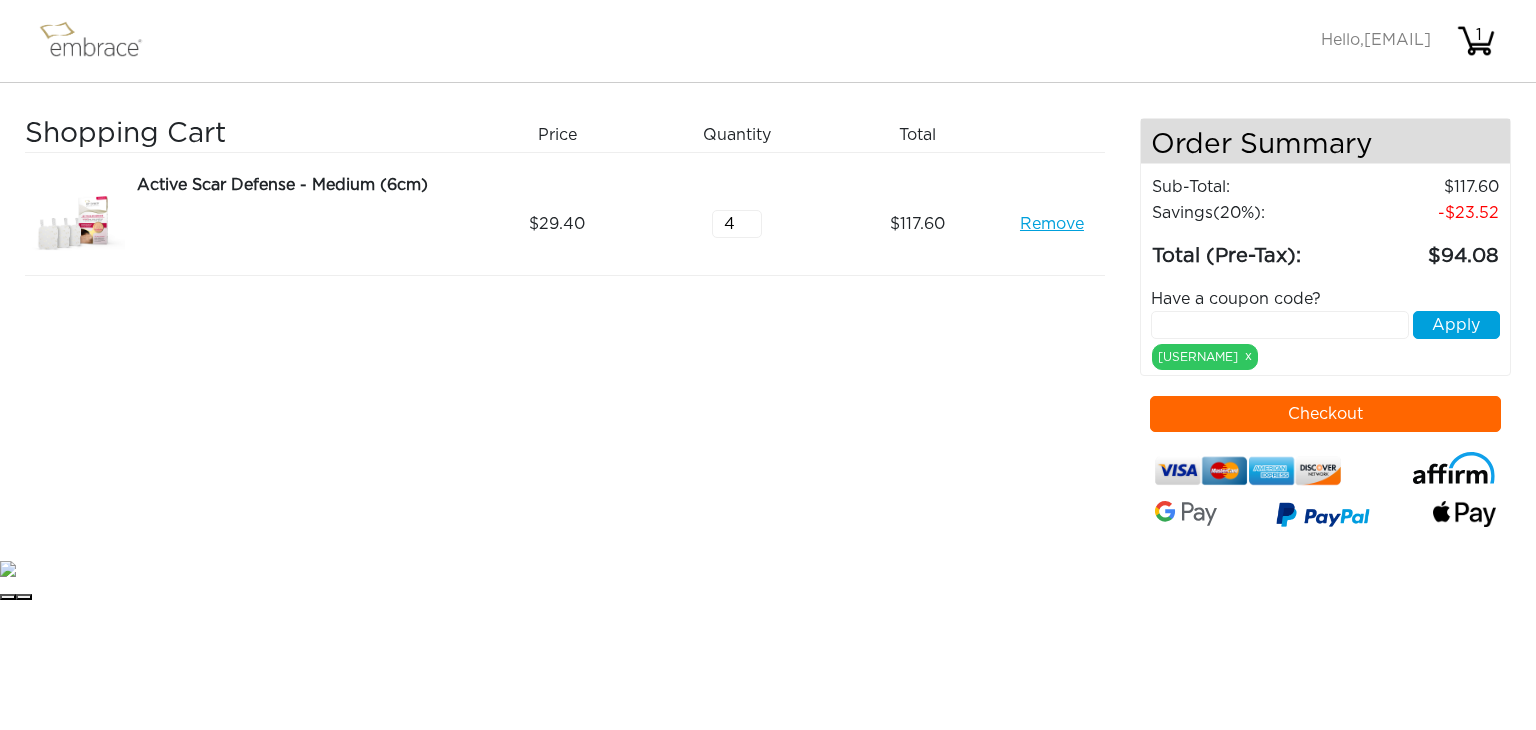 click on "117.60" at bounding box center (1421, 187) 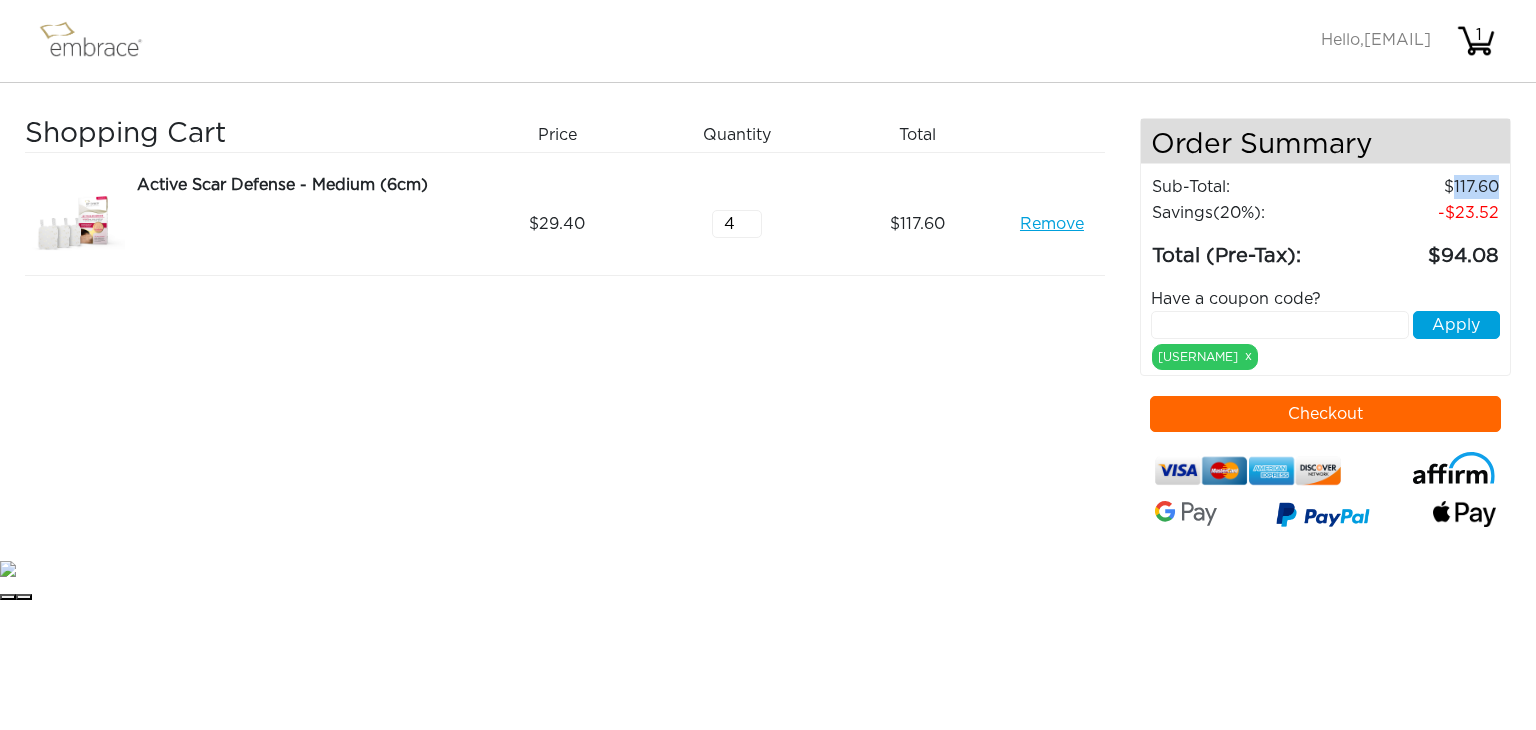 copy on "117.60" 